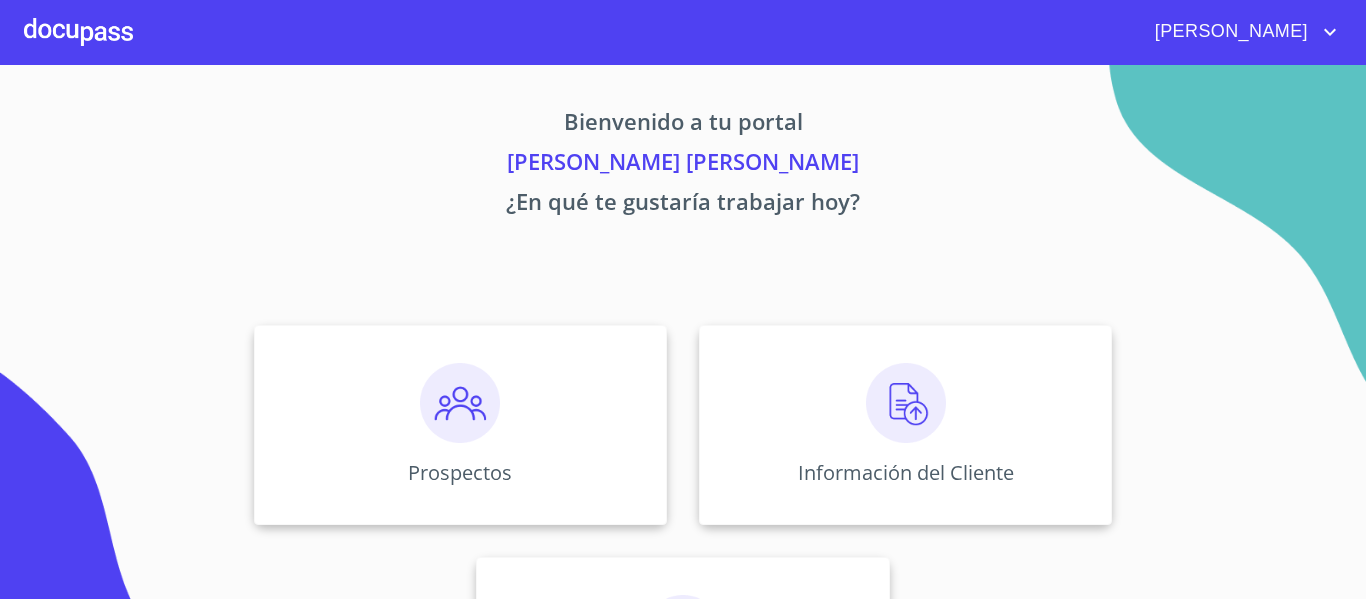 scroll, scrollTop: 0, scrollLeft: 0, axis: both 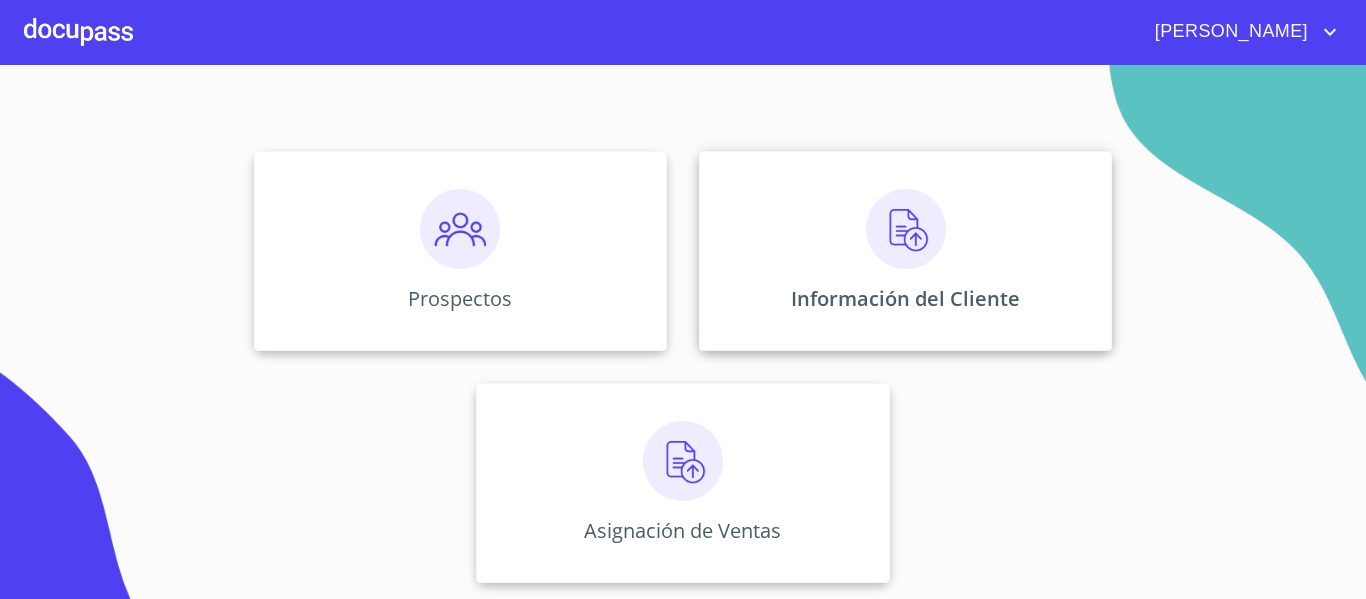 click on "Información del Cliente" at bounding box center (905, 251) 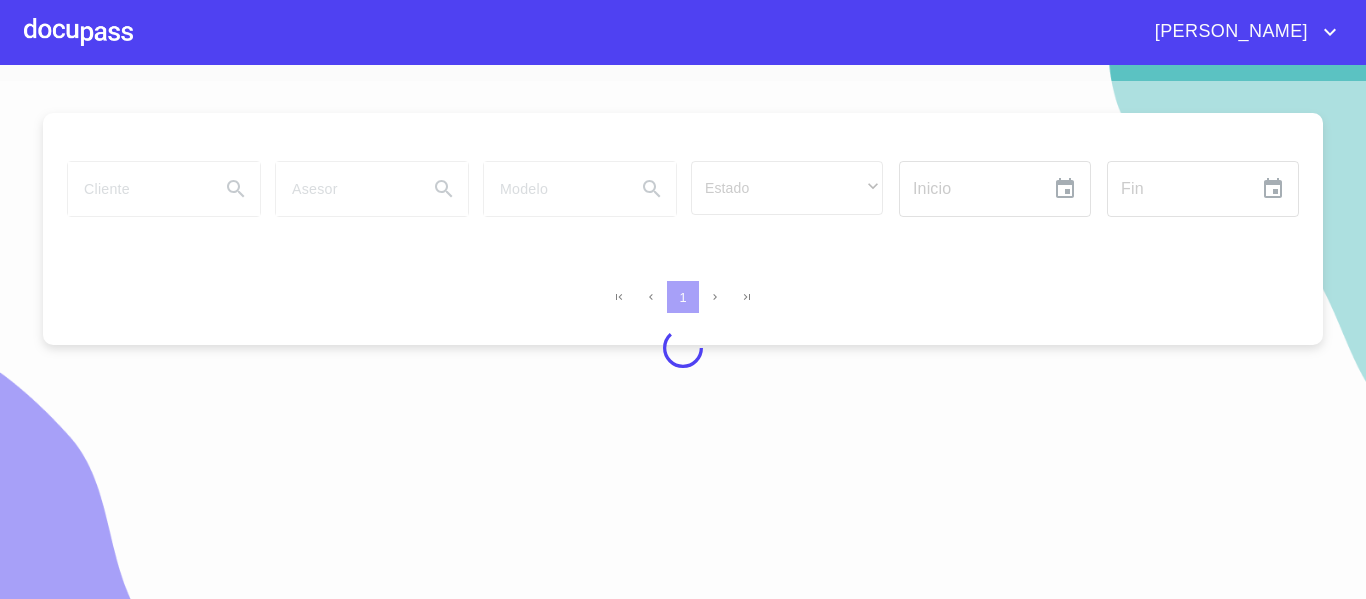 click at bounding box center [683, 348] 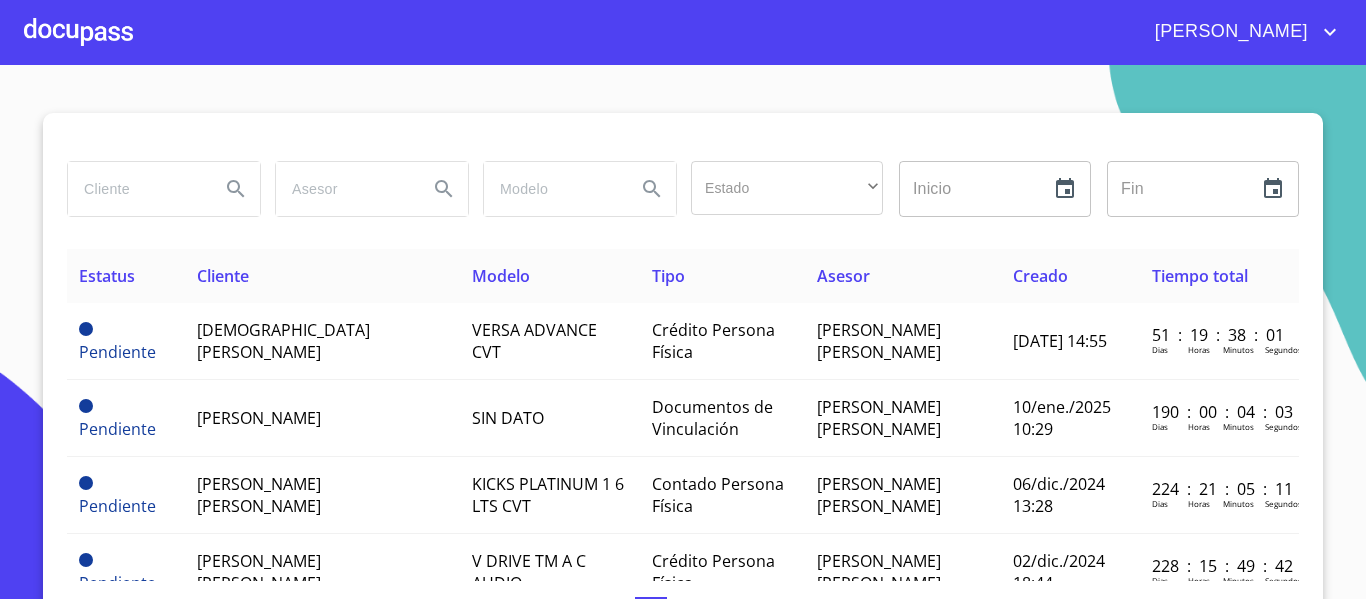 drag, startPoint x: 120, startPoint y: 243, endPoint x: 120, endPoint y: 191, distance: 52 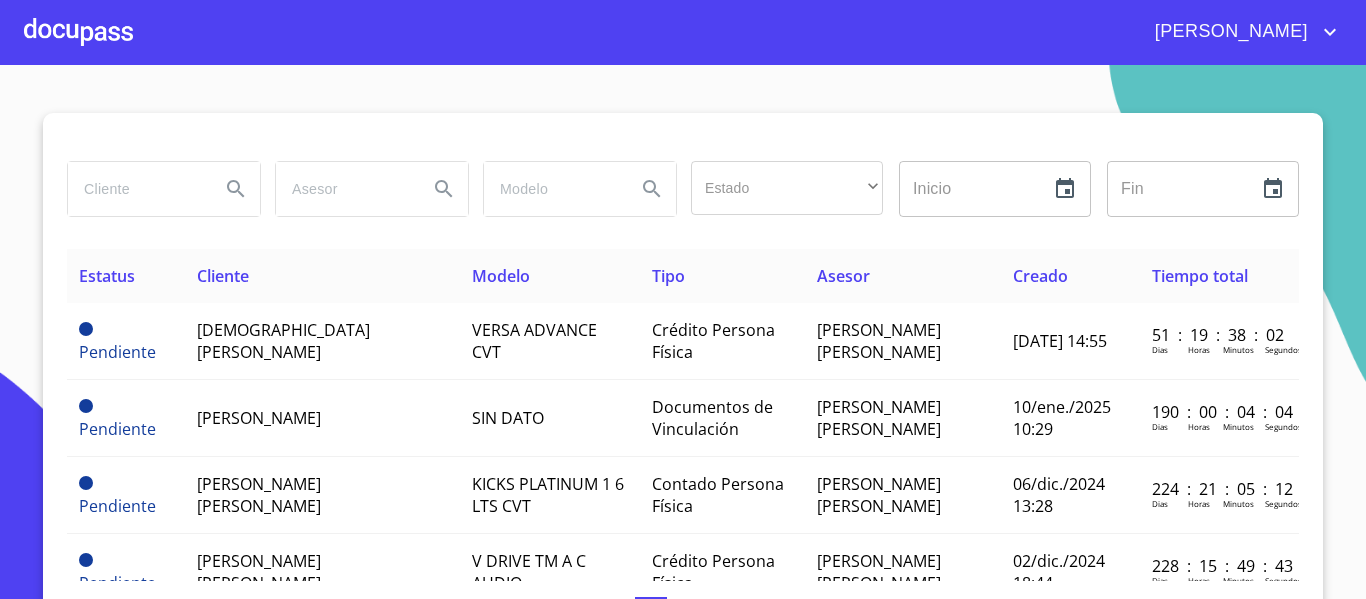 click at bounding box center [136, 189] 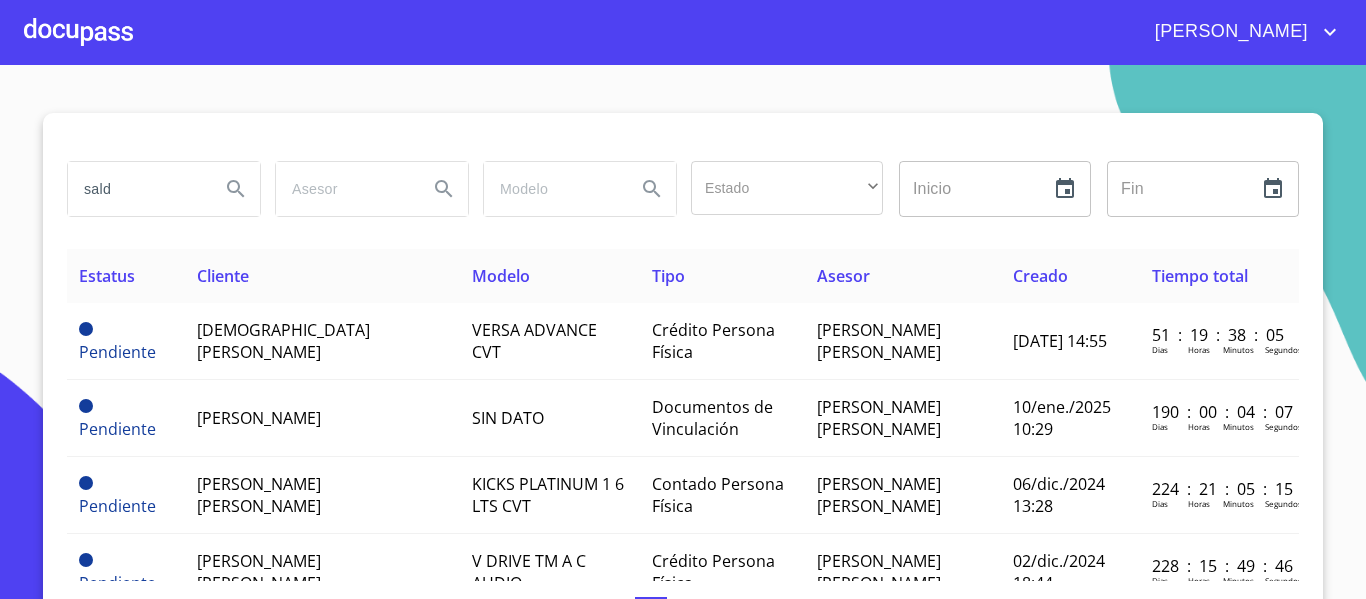 type on "sald" 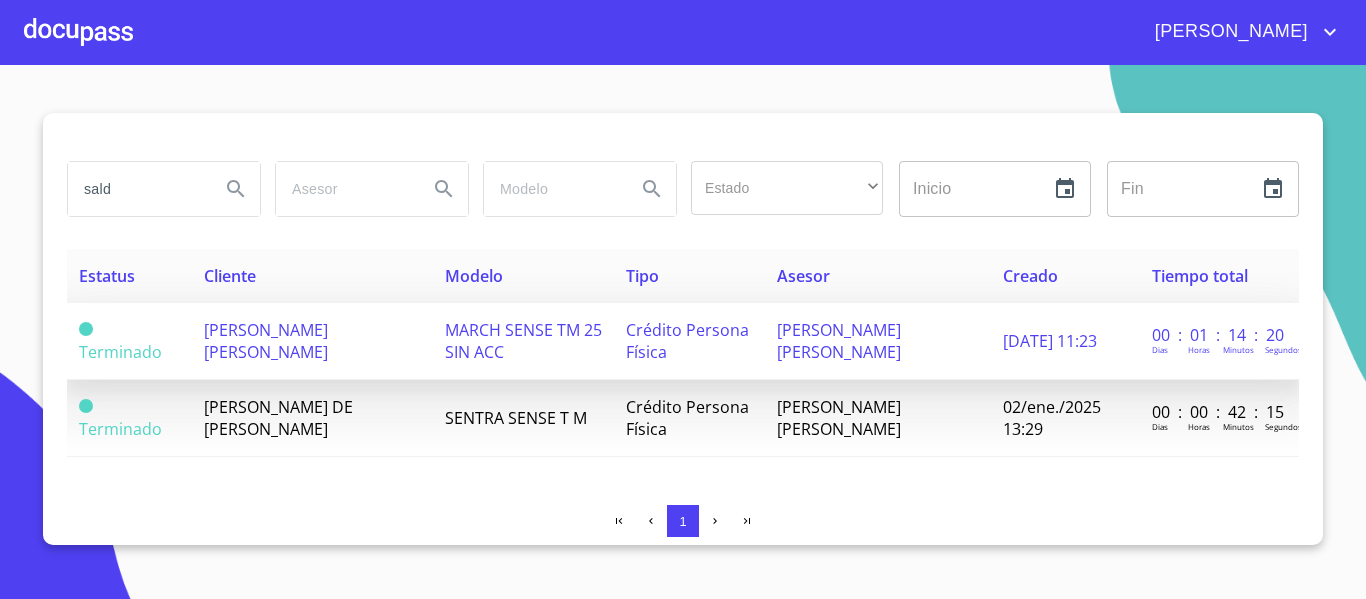 click on "[PERSON_NAME] [PERSON_NAME]" at bounding box center [266, 341] 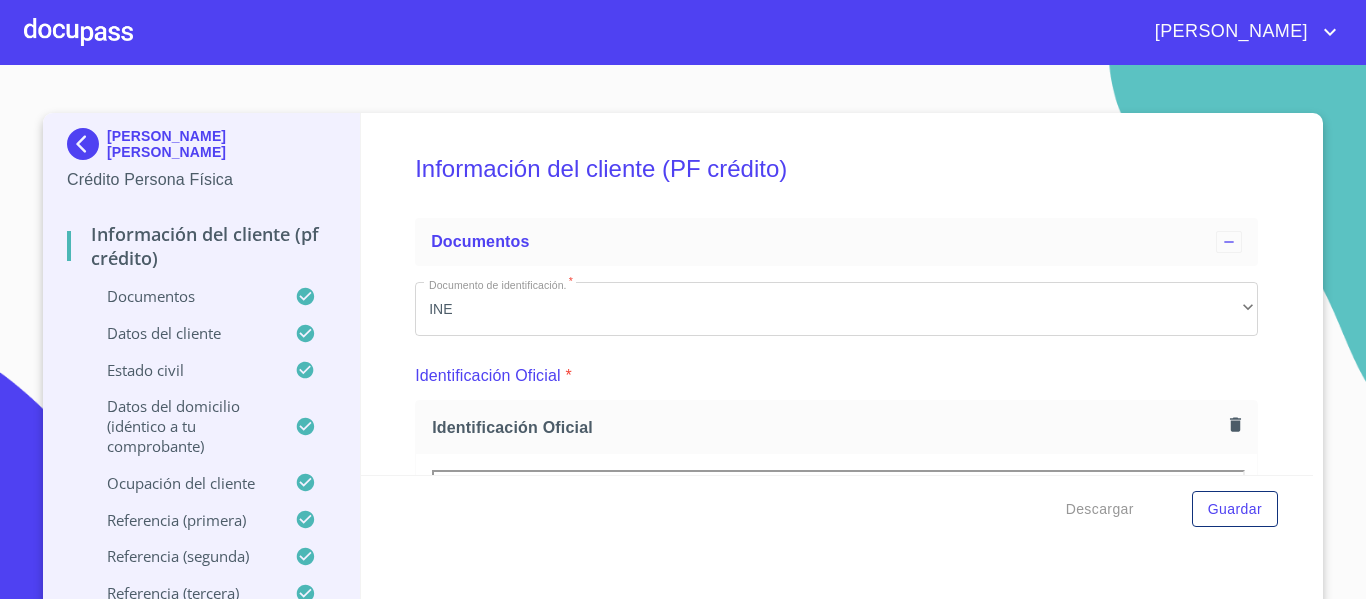 scroll, scrollTop: 113, scrollLeft: 0, axis: vertical 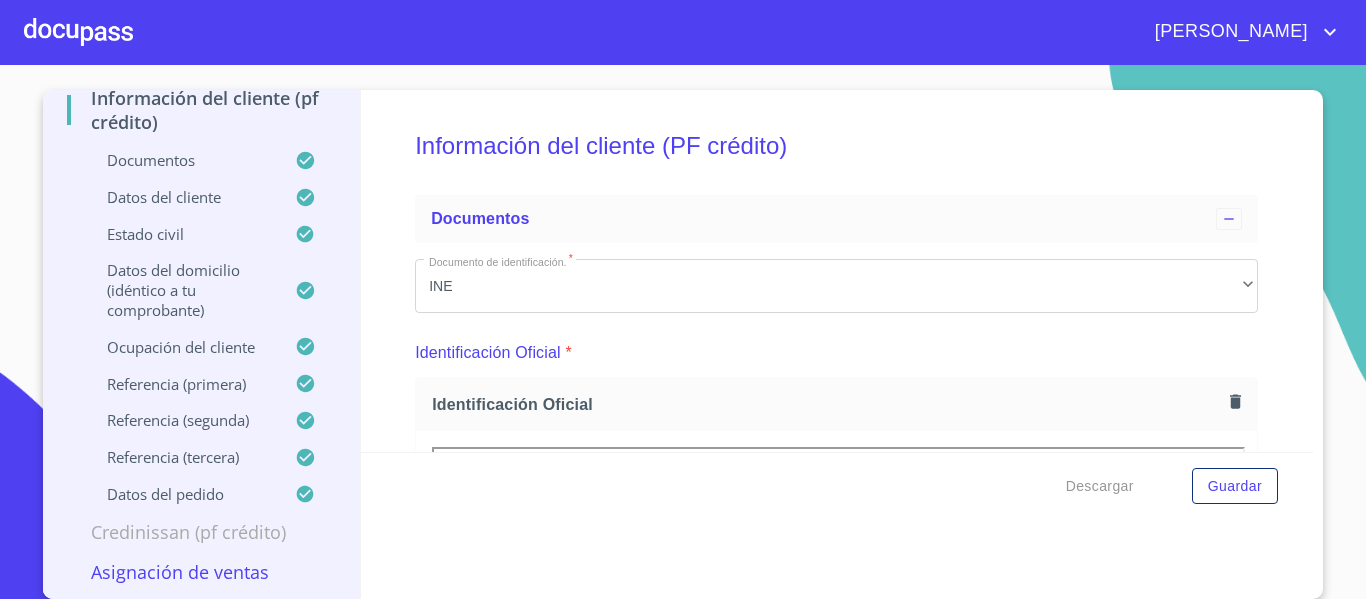 click on "Asignación de Ventas" at bounding box center [201, 572] 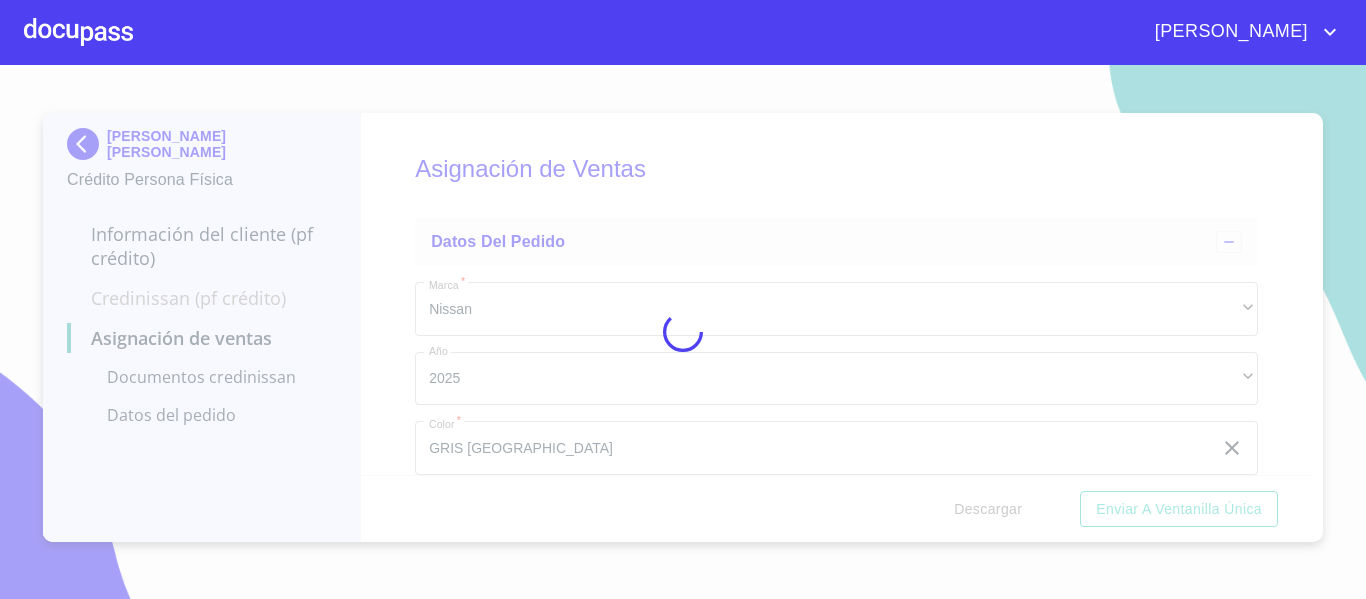 scroll, scrollTop: 0, scrollLeft: 0, axis: both 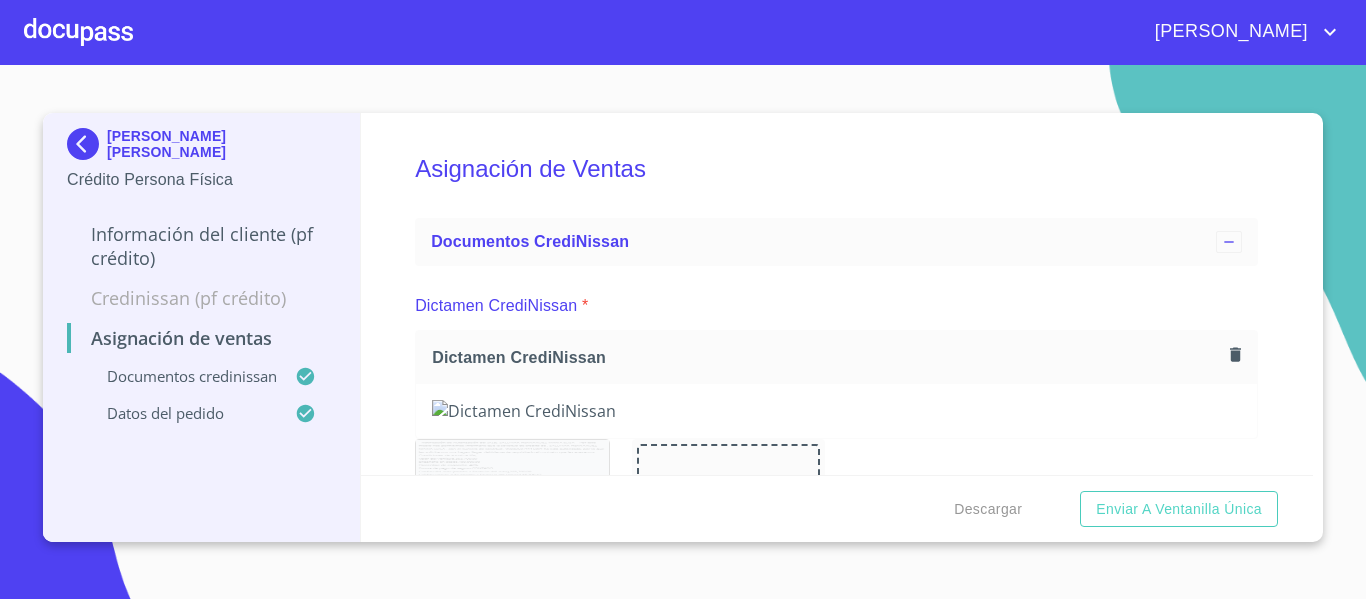 click on "Dictamen CrediNissan *" at bounding box center [836, 306] 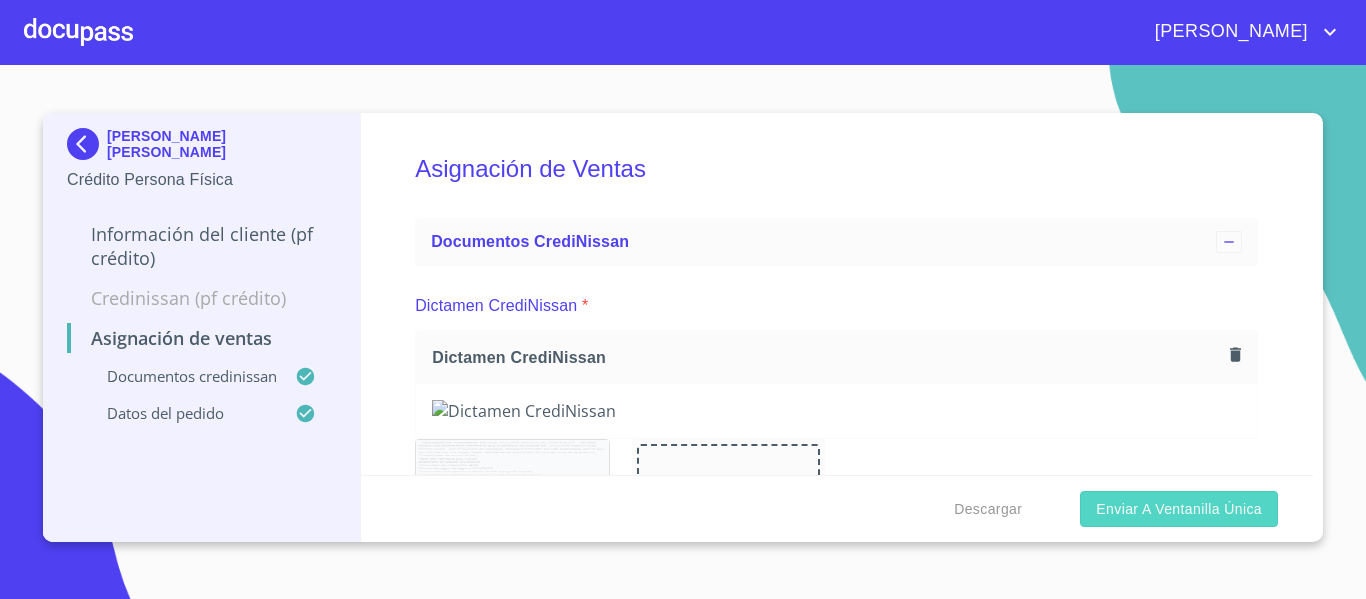 click on "Enviar a Ventanilla única" at bounding box center (1179, 509) 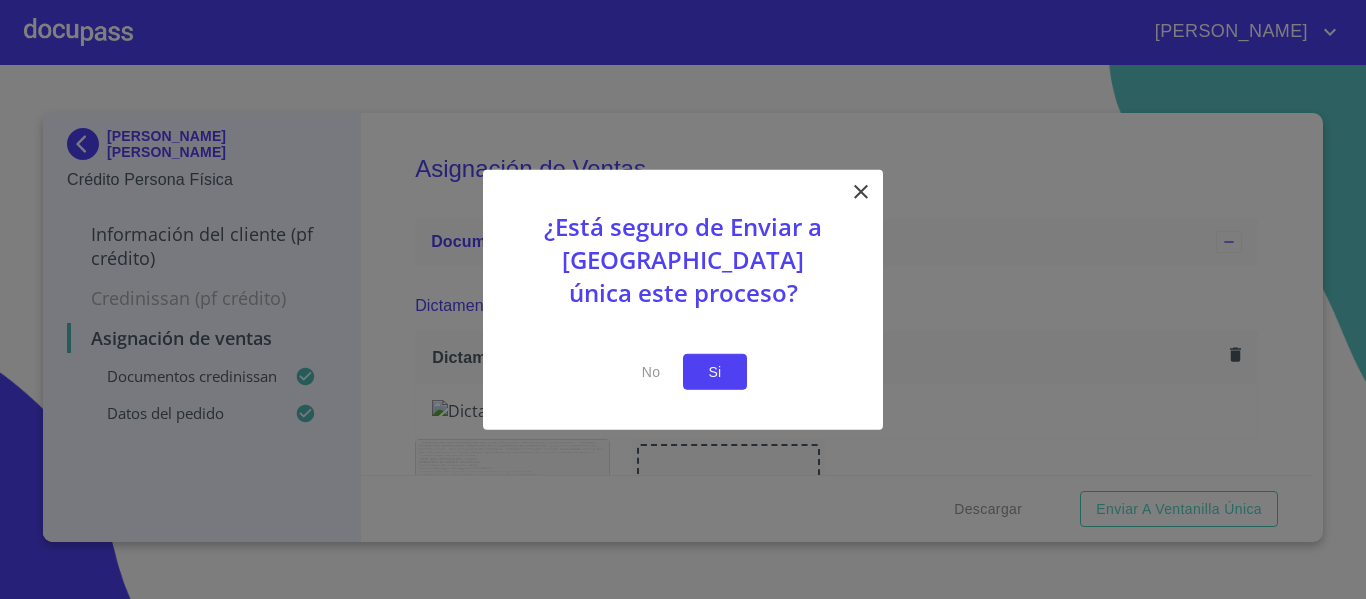 click on "Si" at bounding box center [715, 371] 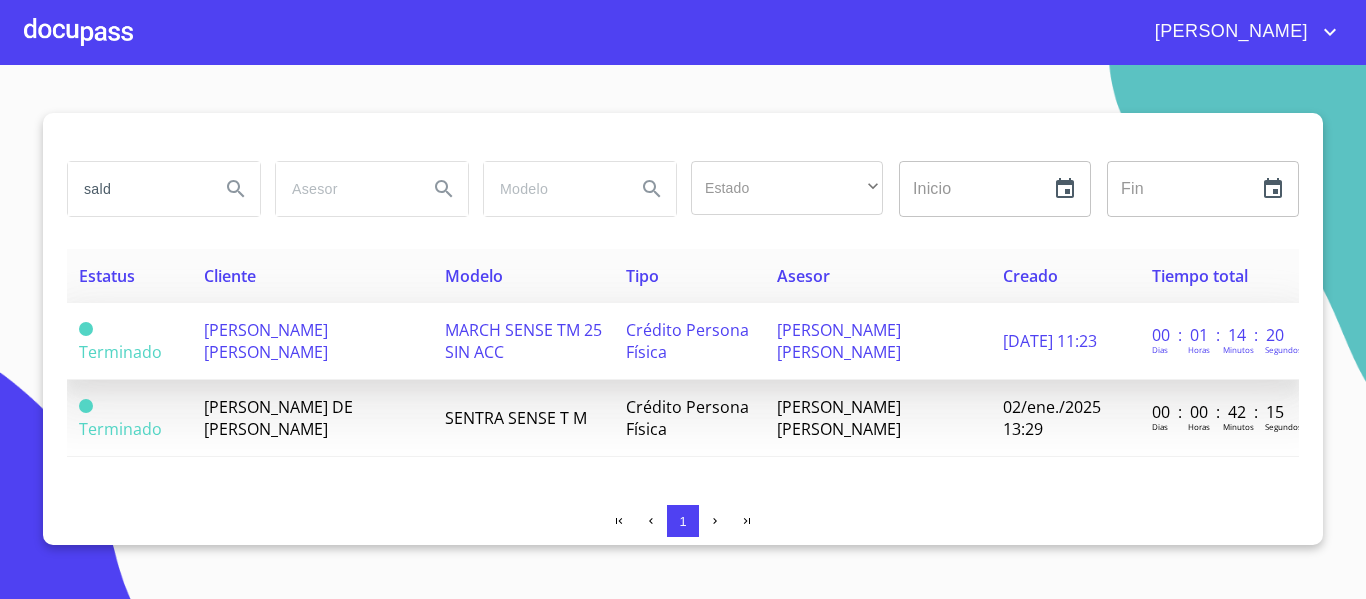 click on "[PERSON_NAME] [PERSON_NAME]" at bounding box center [266, 341] 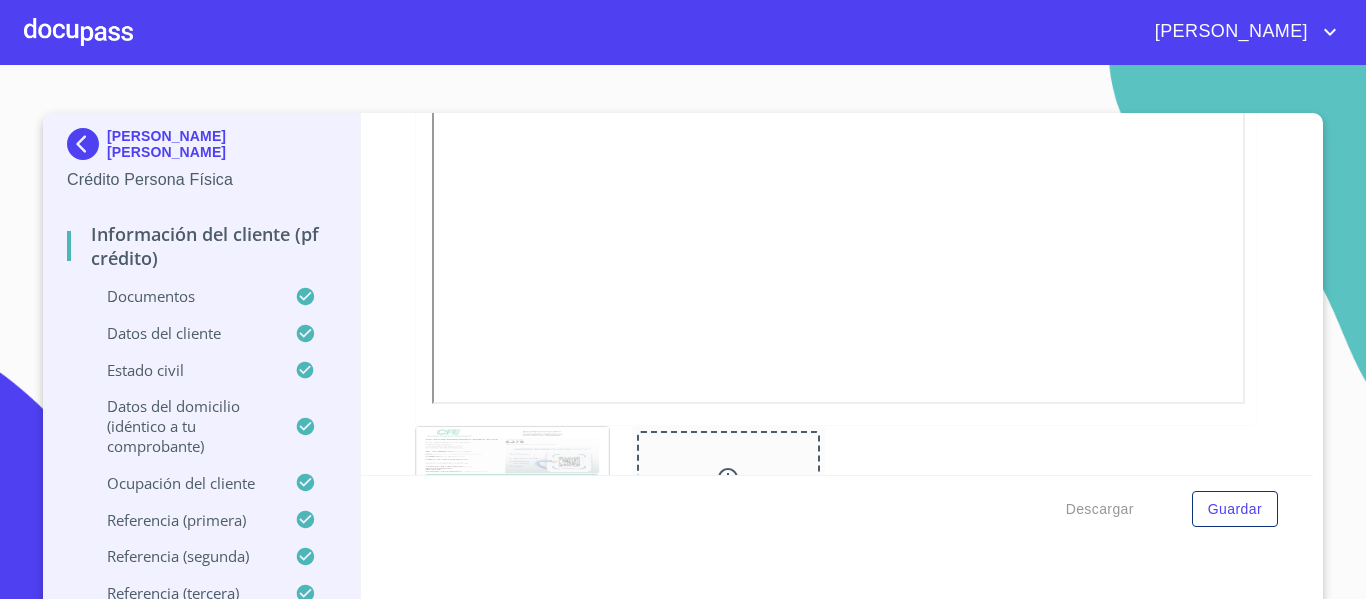 scroll, scrollTop: 1700, scrollLeft: 0, axis: vertical 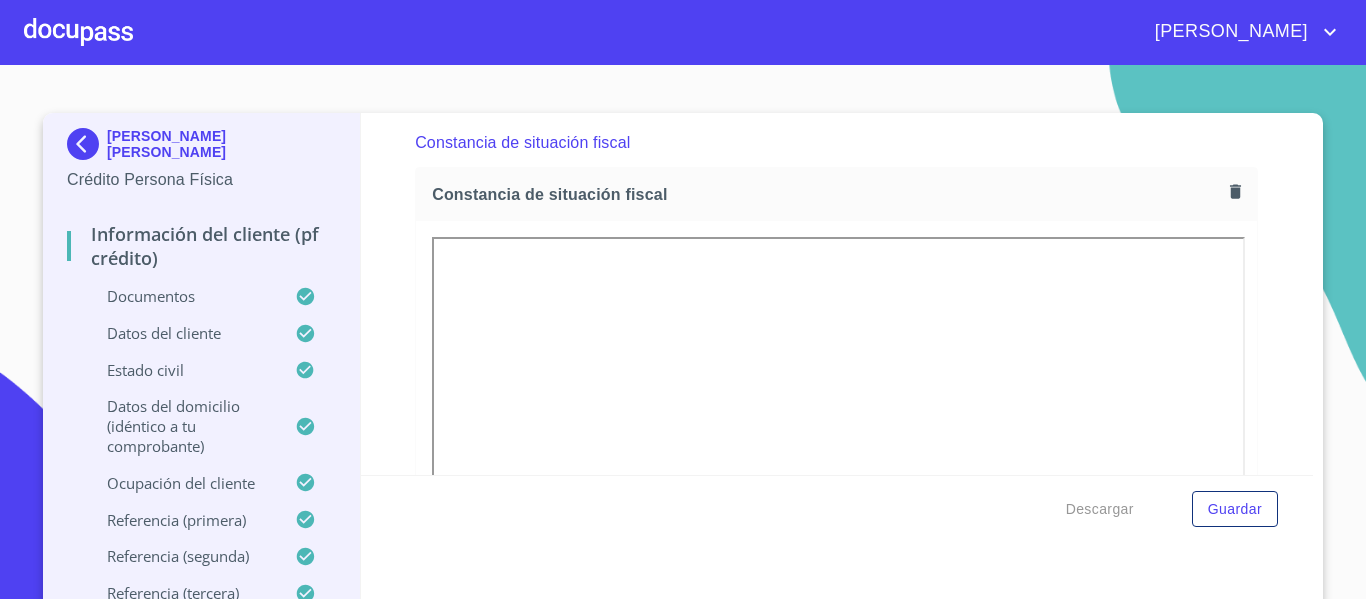 click 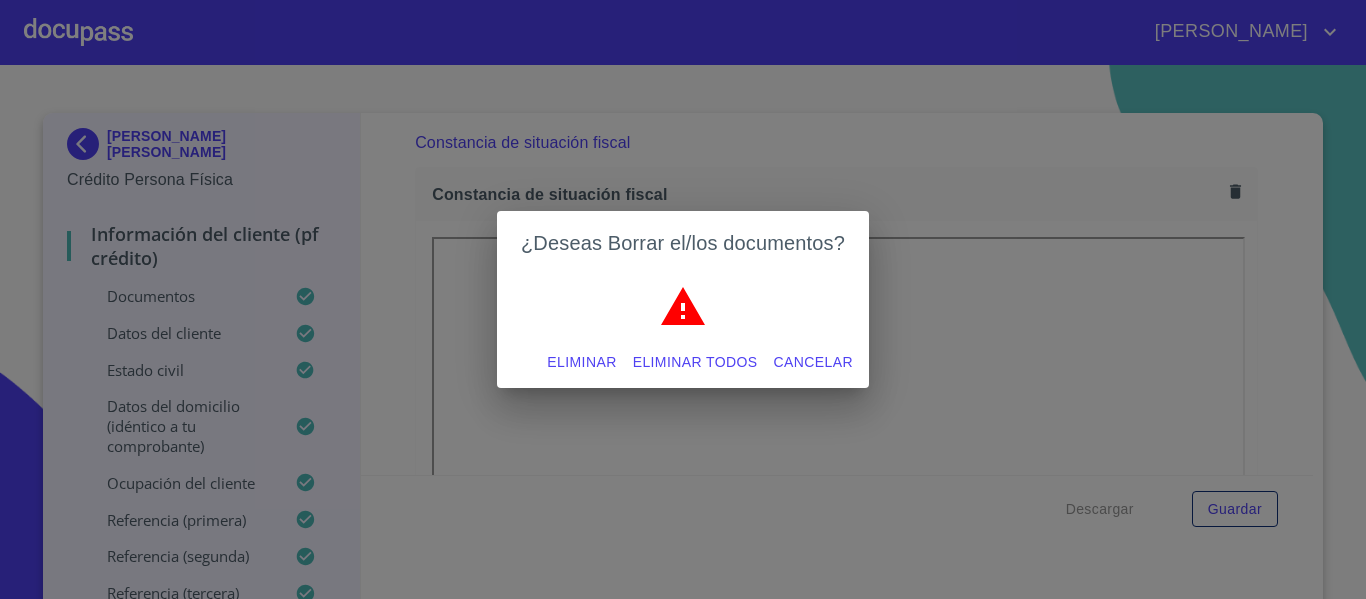 click on "Eliminar" at bounding box center (581, 362) 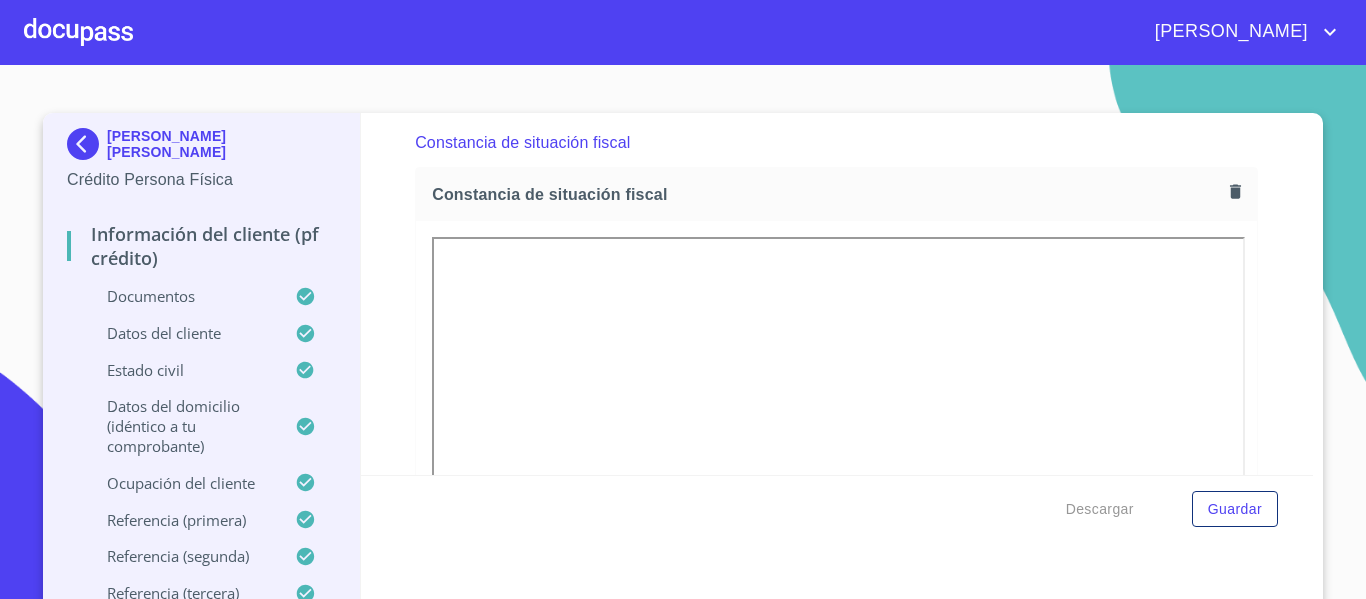 click on "Guardar" at bounding box center (1235, 509) 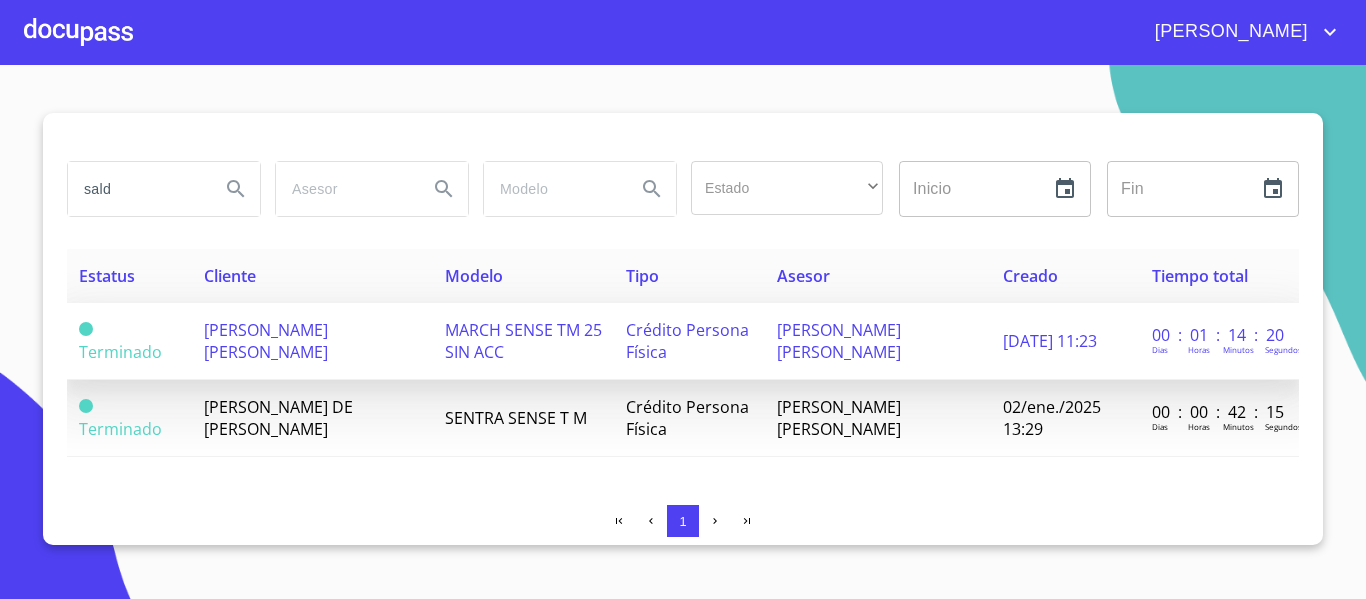 click on "[PERSON_NAME] [PERSON_NAME]" at bounding box center [312, 341] 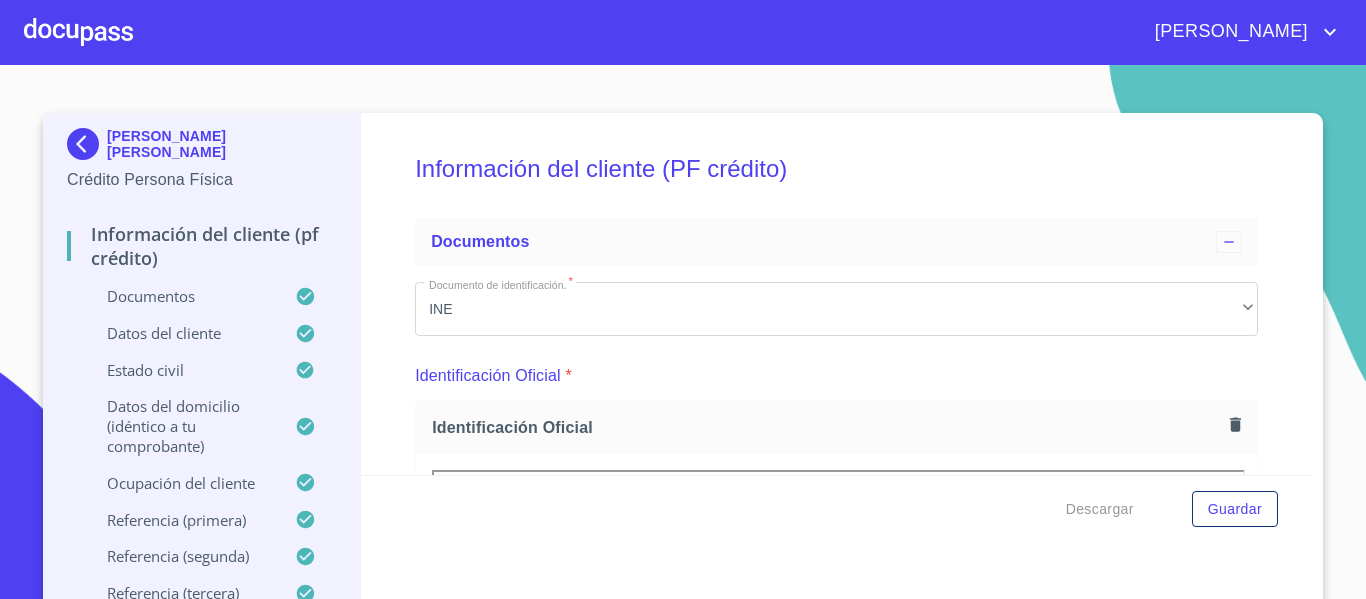 scroll, scrollTop: 0, scrollLeft: 0, axis: both 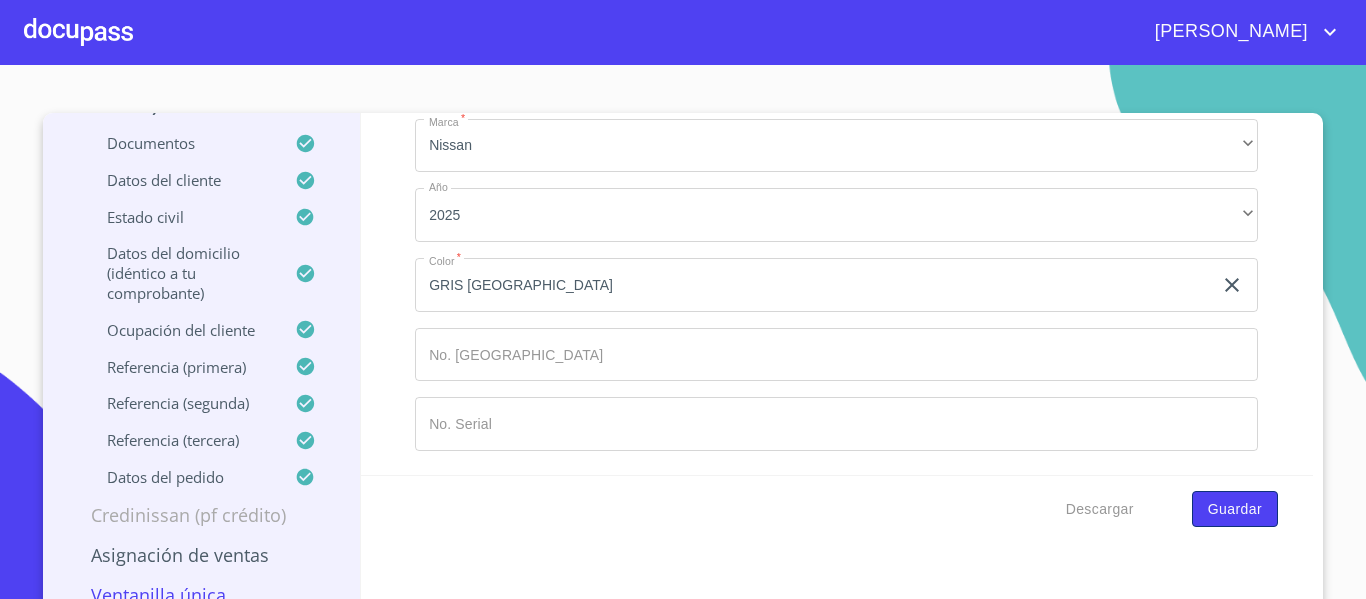 click on "Guardar" at bounding box center (1235, 509) 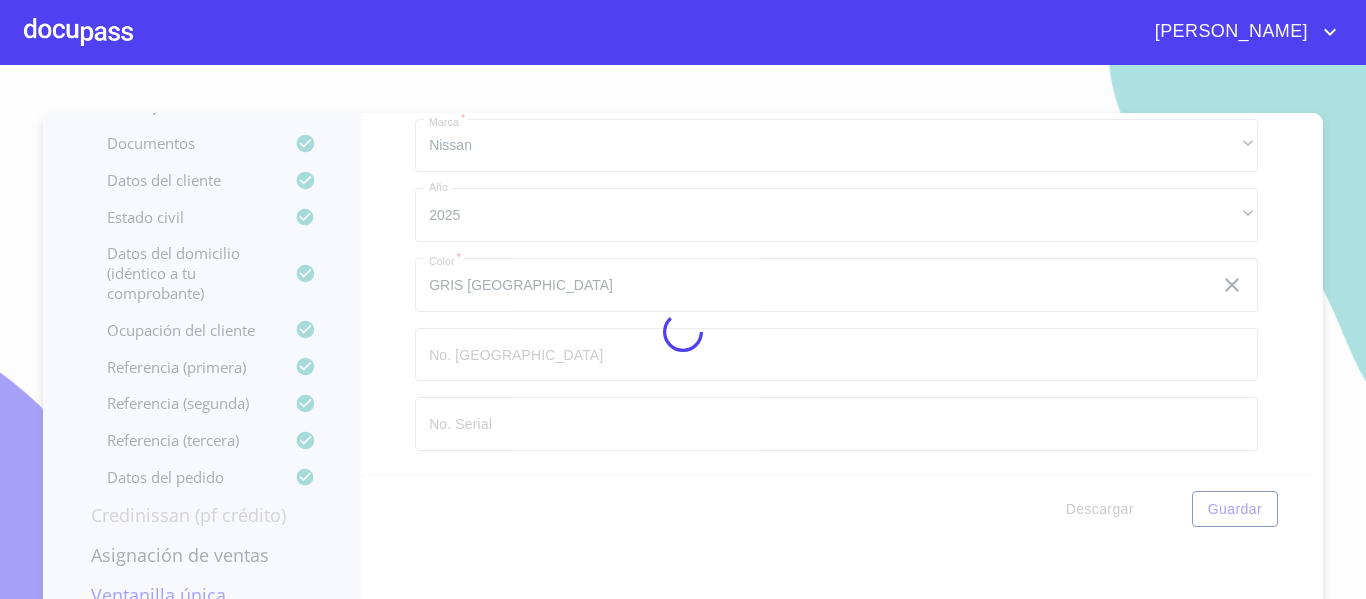 type 